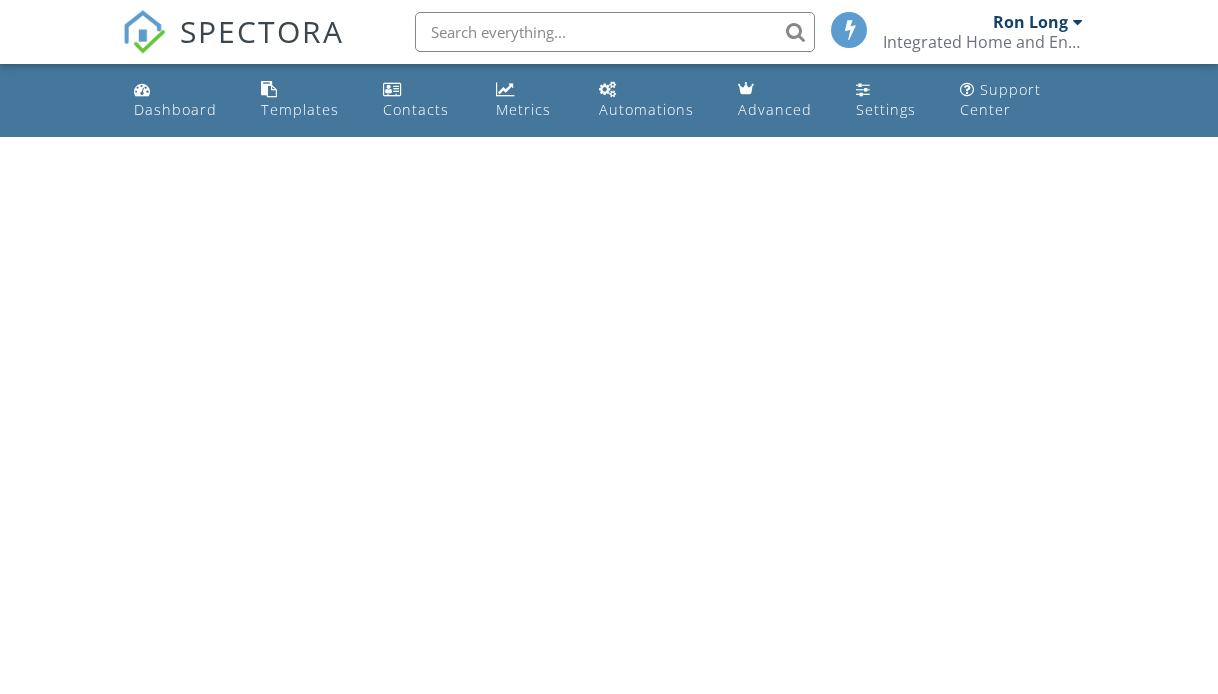 scroll, scrollTop: 0, scrollLeft: 0, axis: both 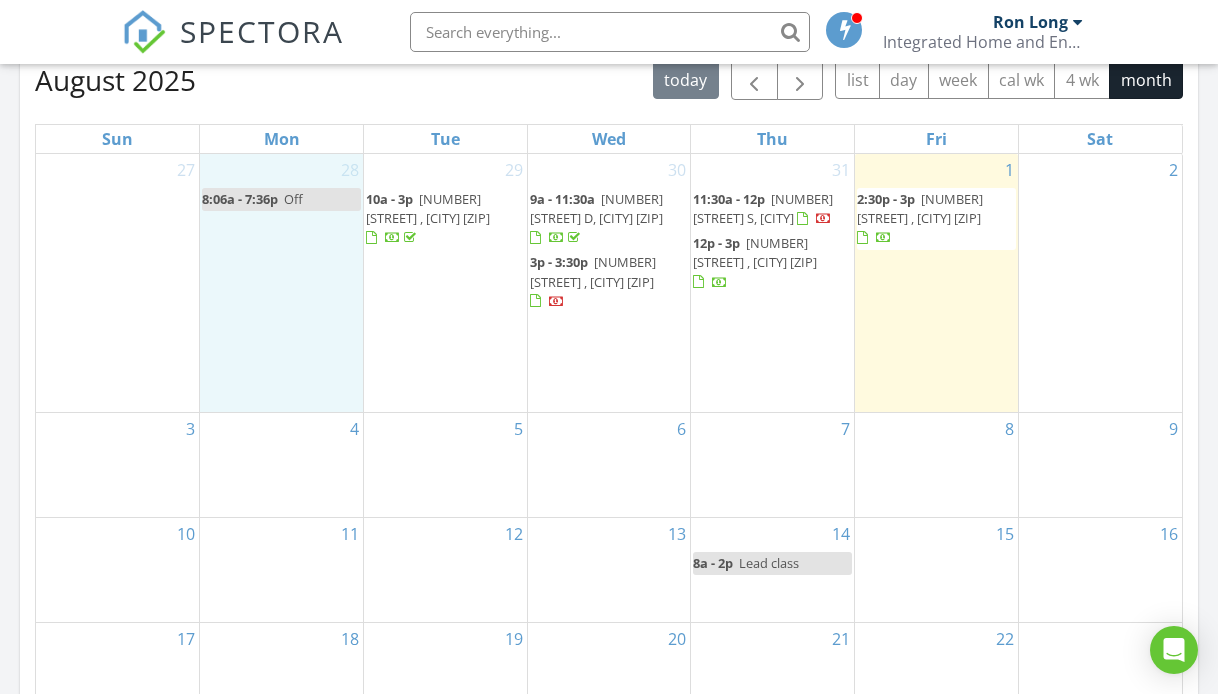 click on "28
8:06a - 7:36p
Off" at bounding box center [281, 283] 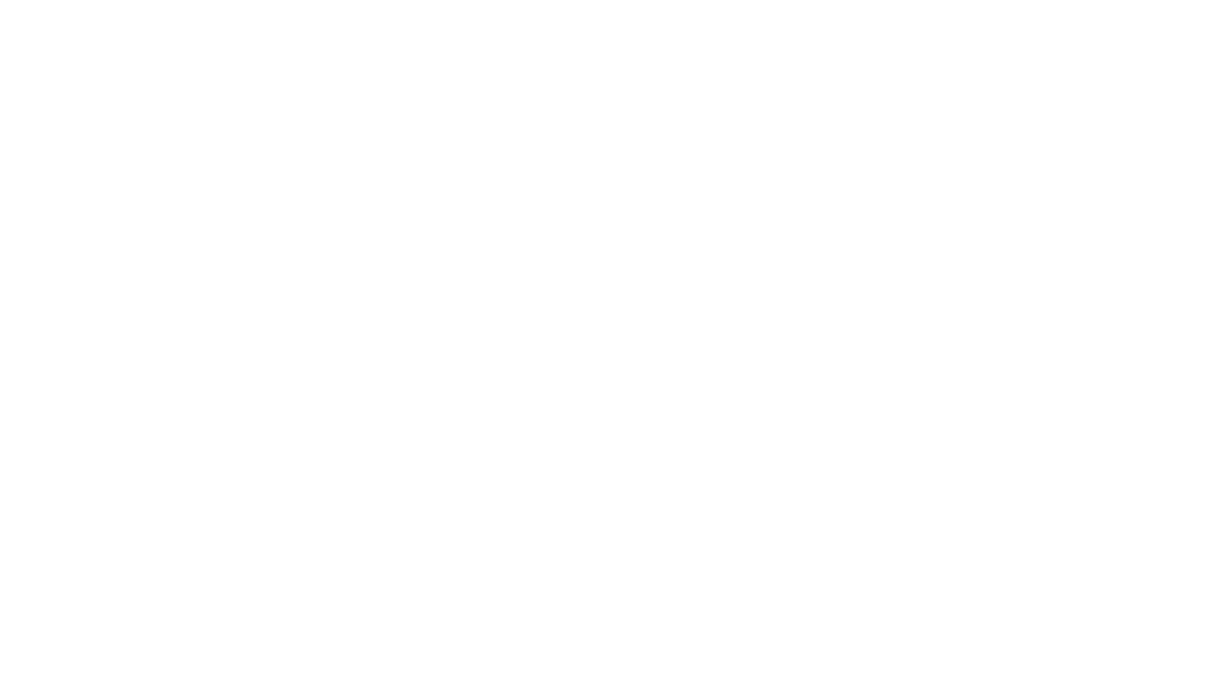 scroll, scrollTop: 0, scrollLeft: 0, axis: both 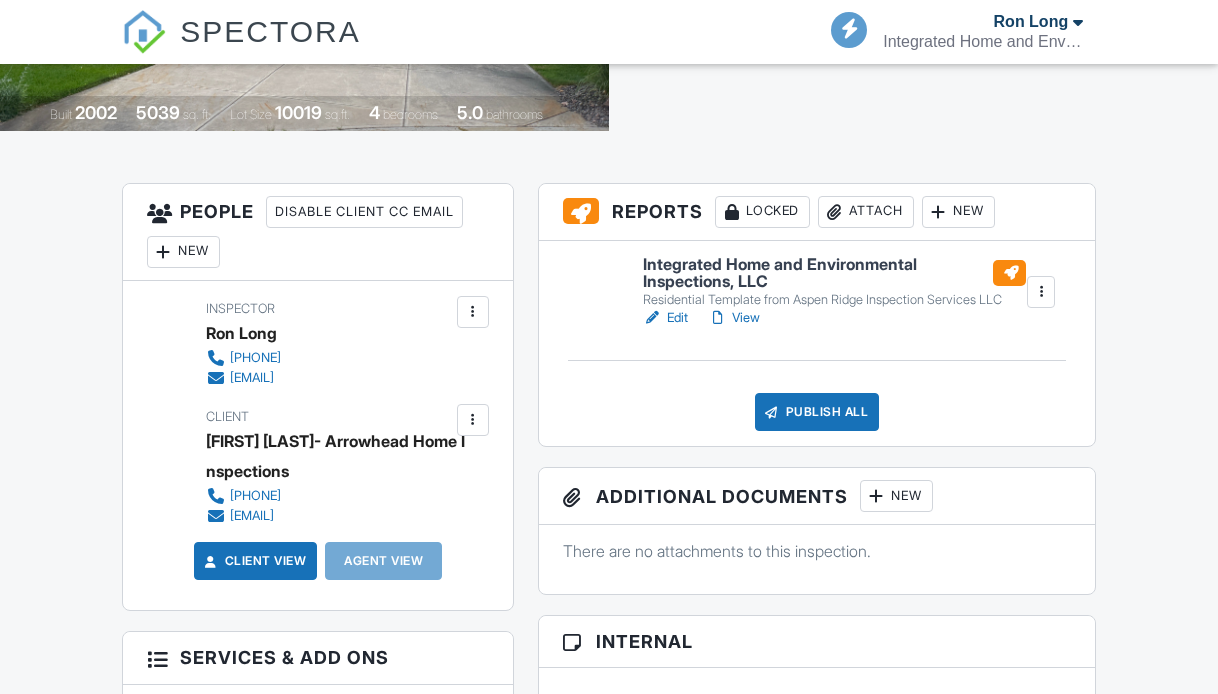 click on "Integrated Home and Environmental Inspections, LLC" at bounding box center (834, 273) 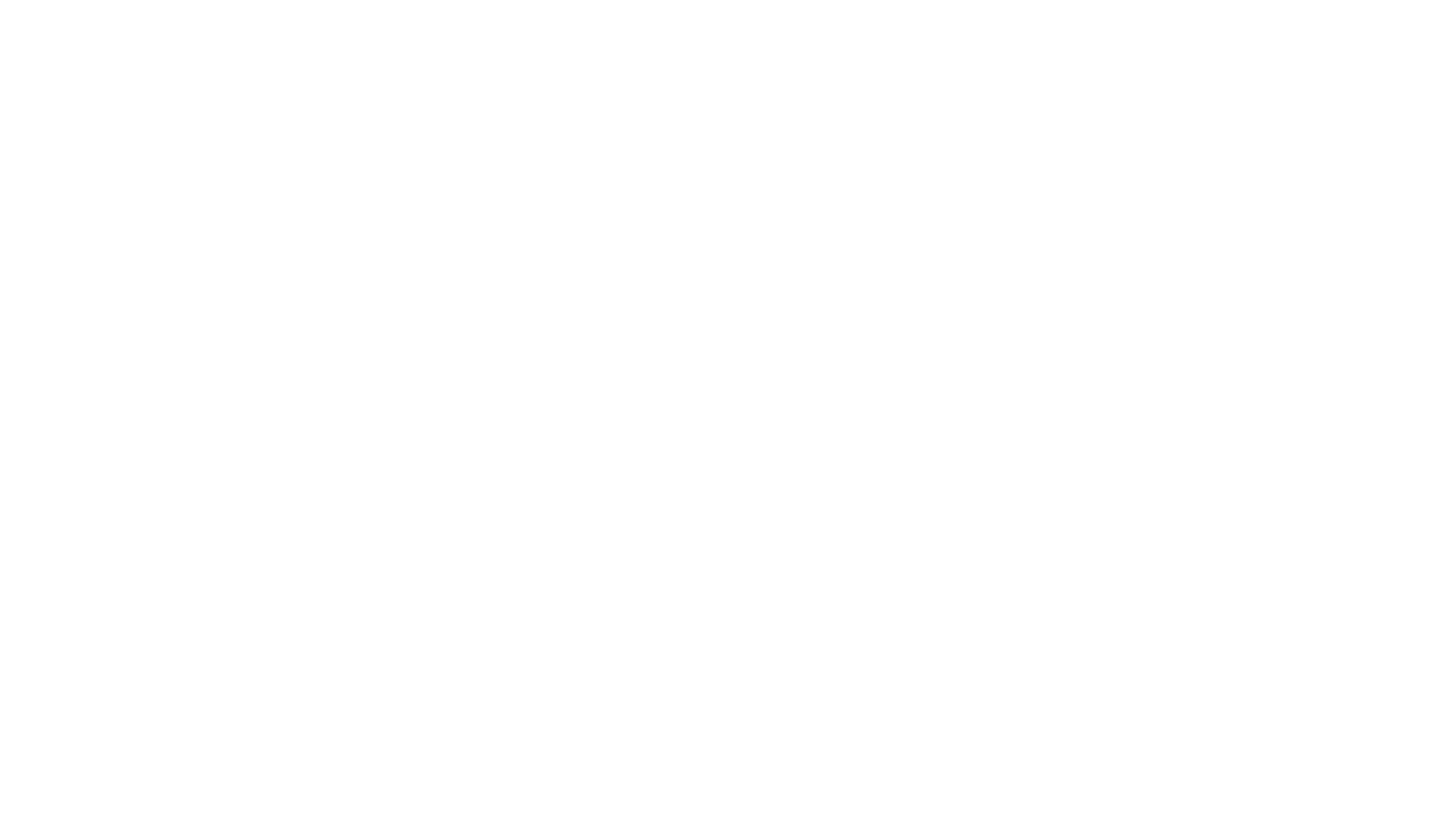 scroll, scrollTop: 0, scrollLeft: 0, axis: both 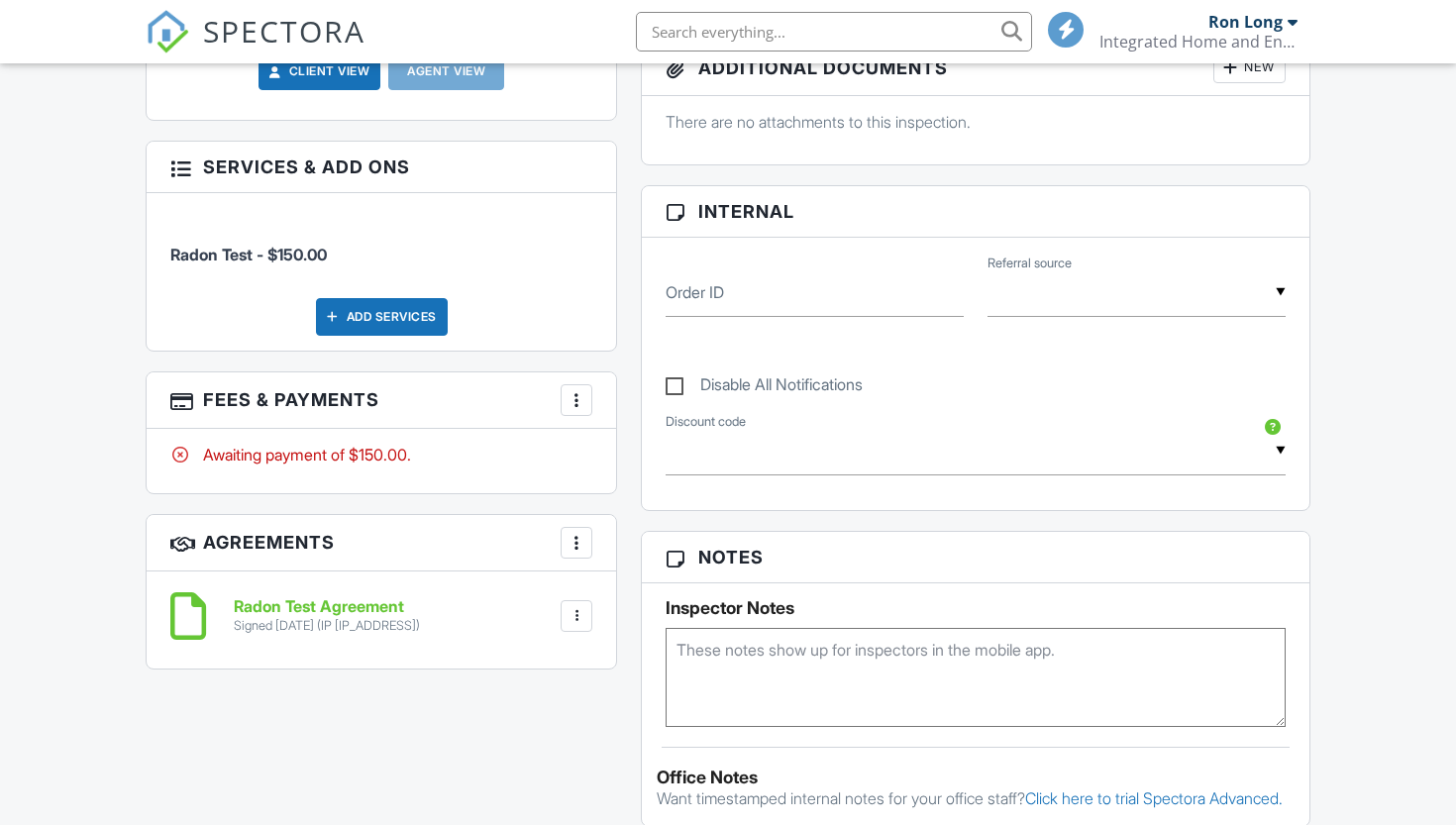 click at bounding box center [576, 400] 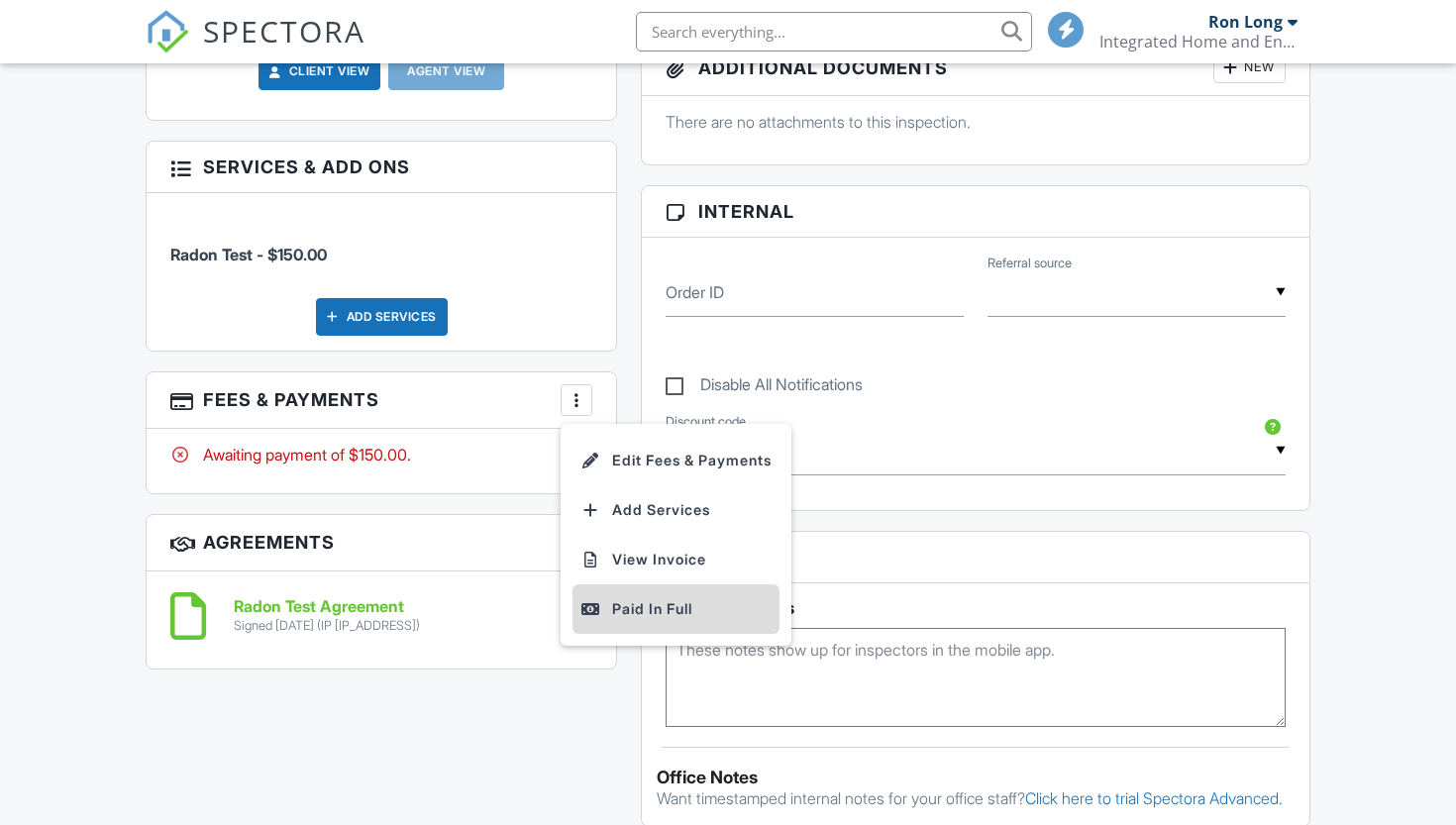 click on "Paid In Full" at bounding box center [676, 609] 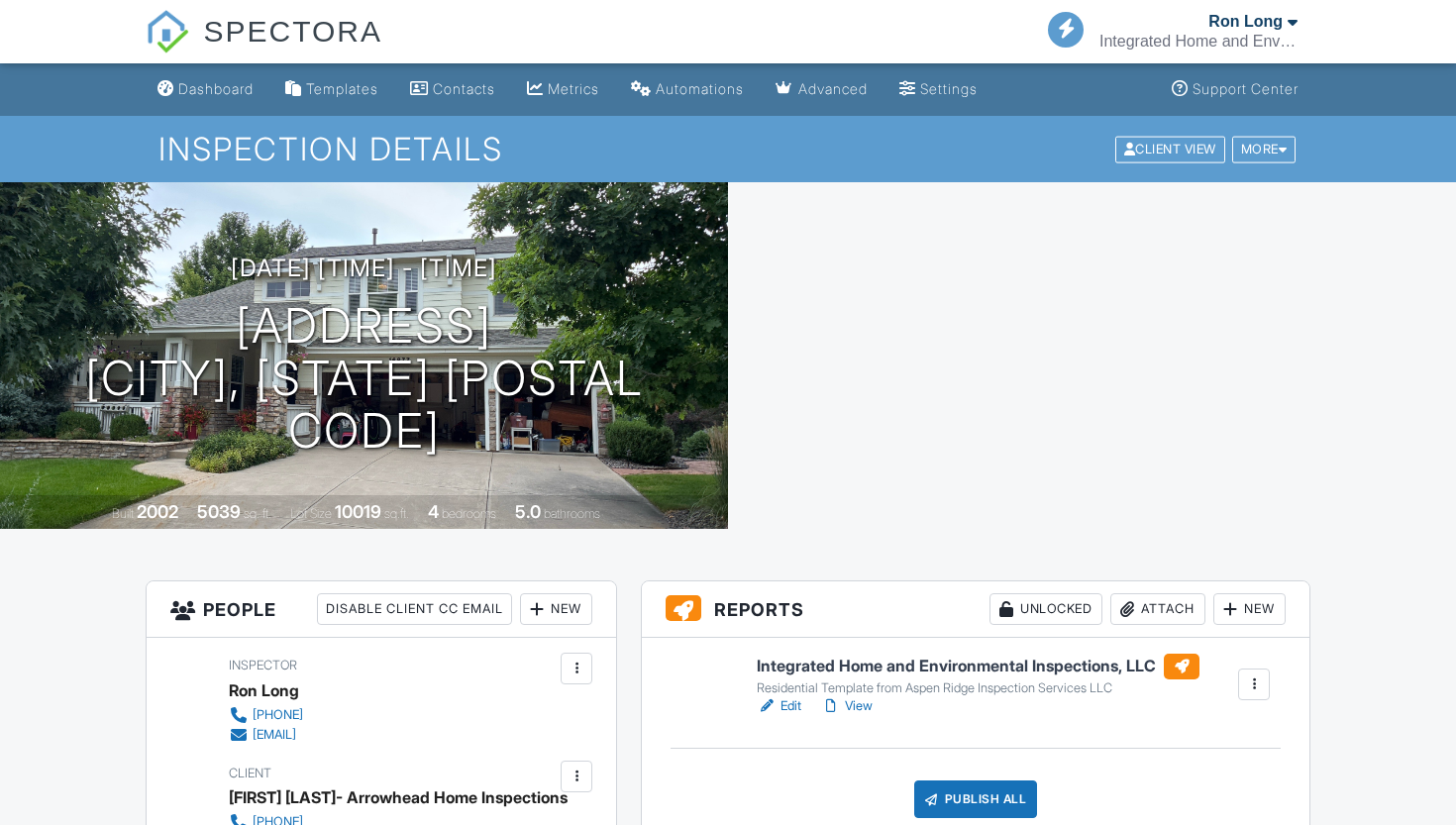 scroll, scrollTop: 0, scrollLeft: 0, axis: both 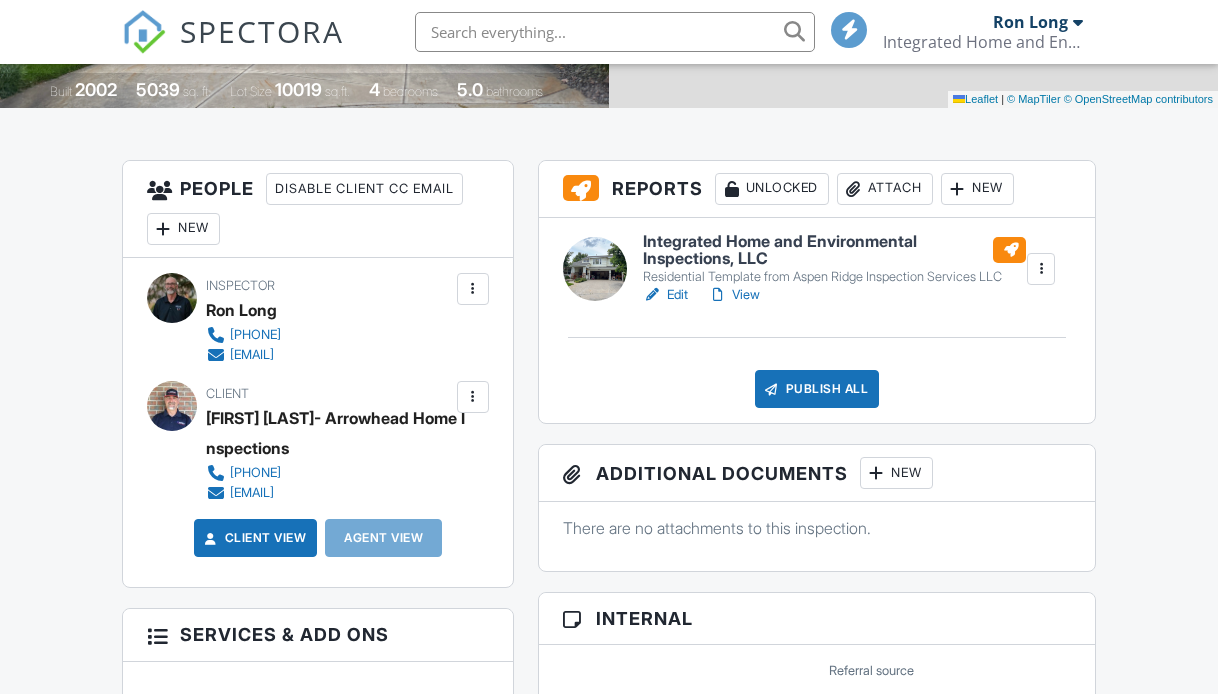 drag, startPoint x: 1042, startPoint y: 6, endPoint x: 1059, endPoint y: 2, distance: 17.464249 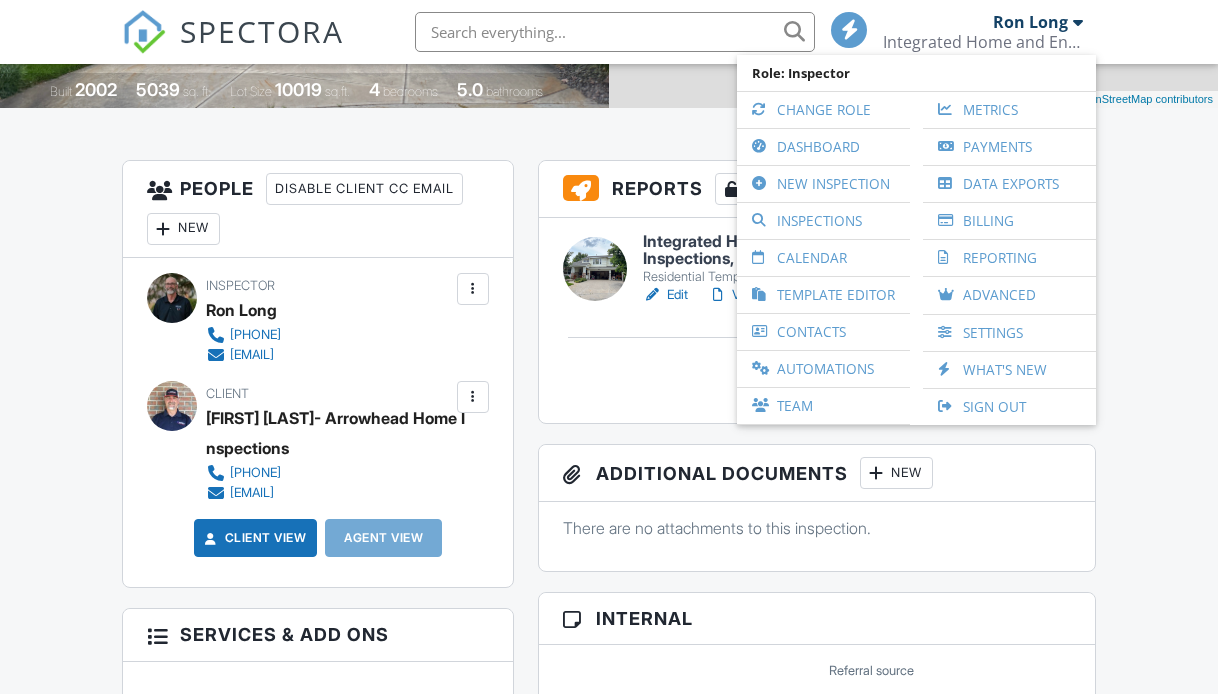 click on "Publish All
Checking report completion" at bounding box center (817, 389) 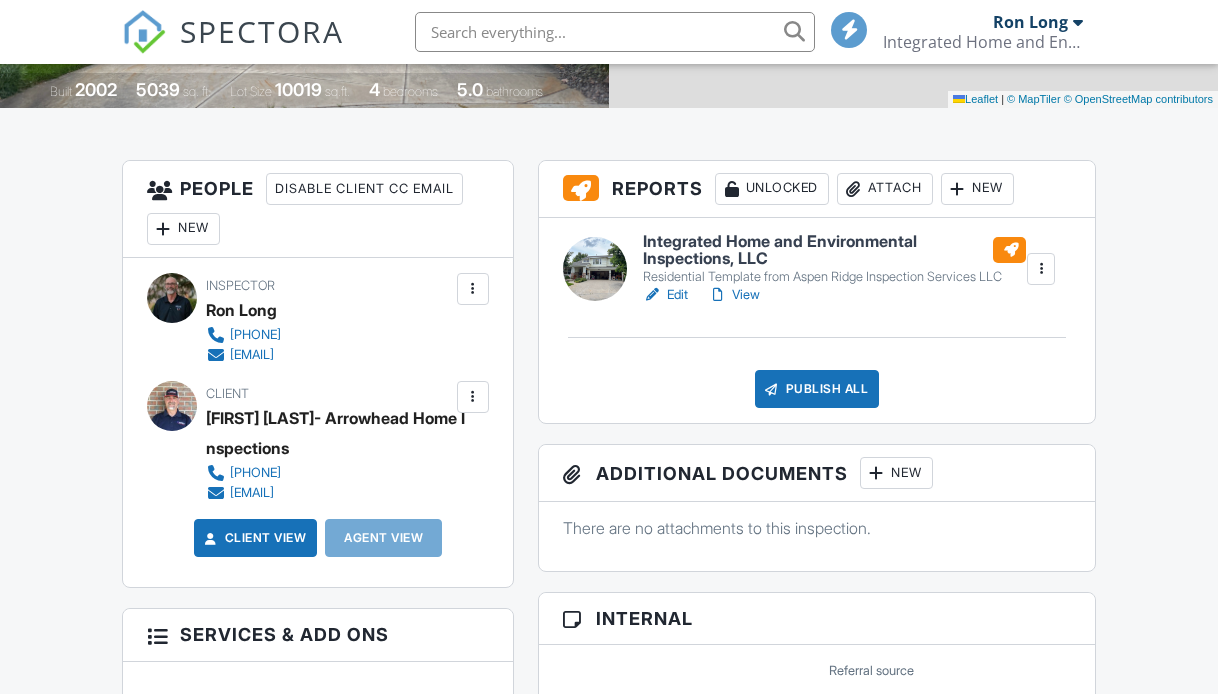 click on "Attach" at bounding box center [885, 189] 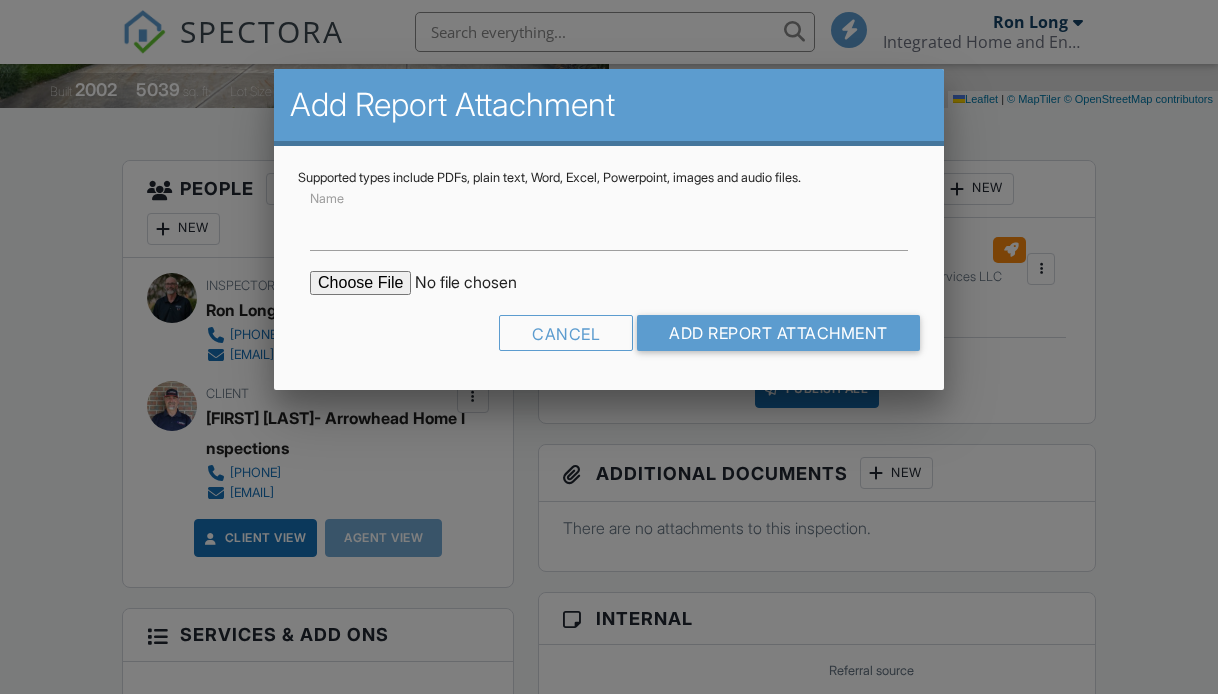click at bounding box center [480, 283] 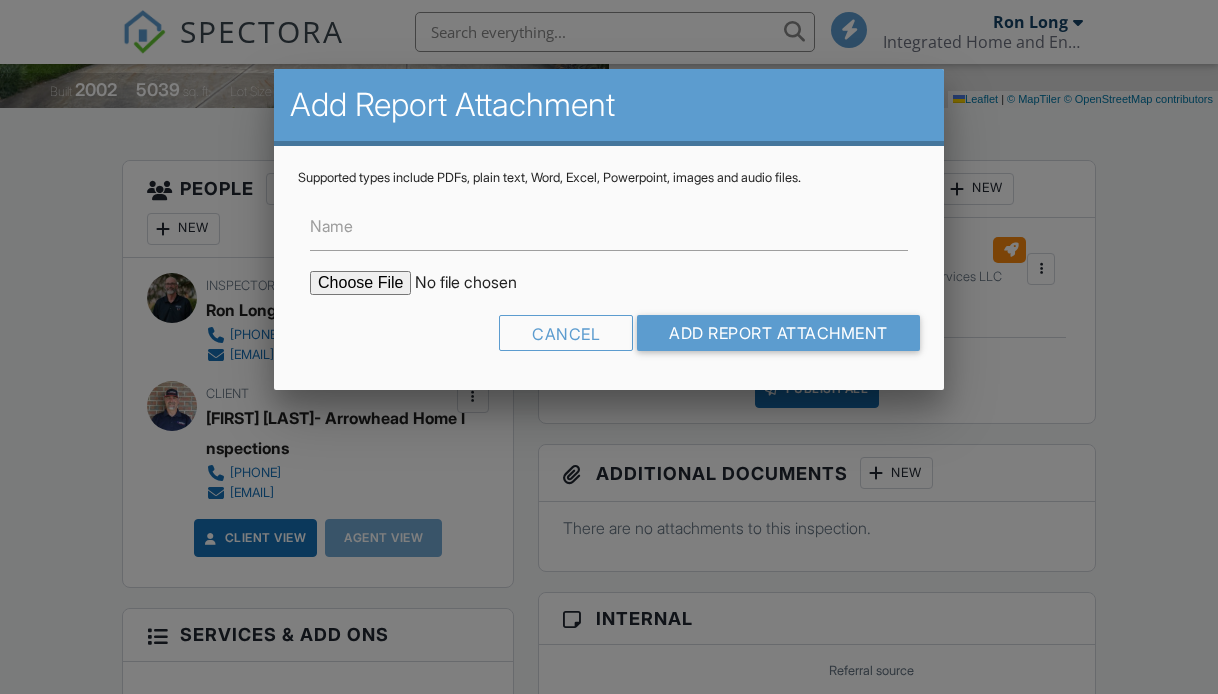 type on "C:\fakepath\16877-E-Fair-Pl_RadonReport_9582eaa9-096d-4c53-add5-84781cc9020a.pdf" 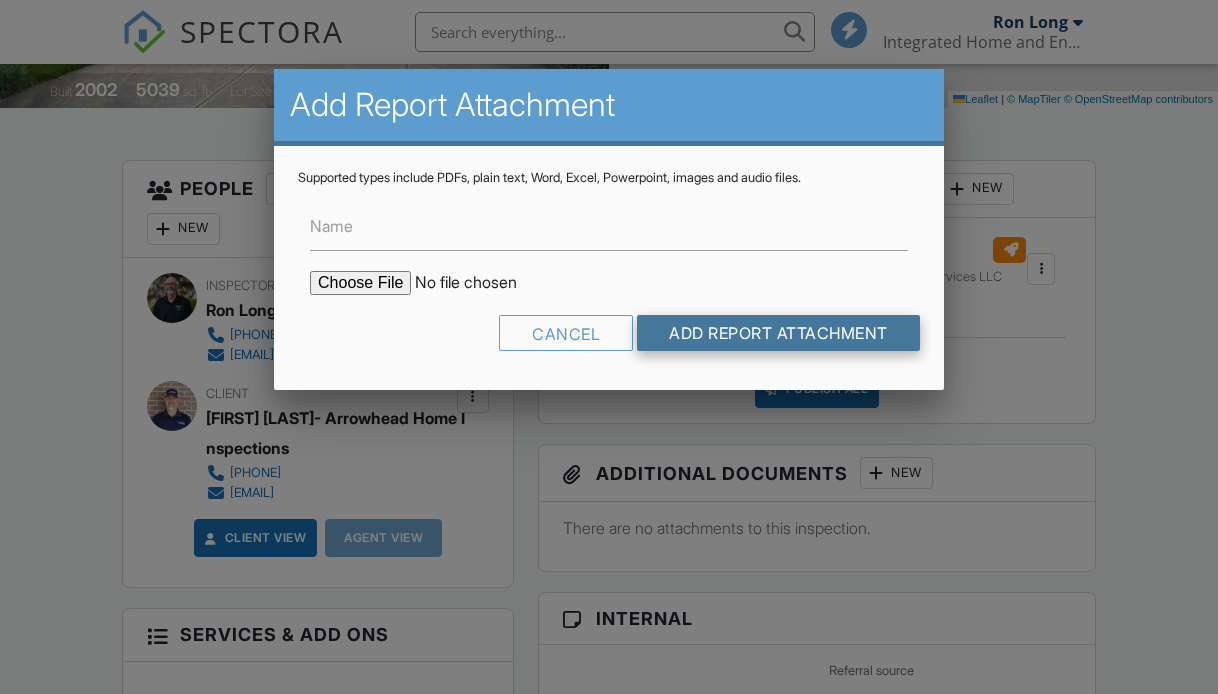 click on "Add Report Attachment" at bounding box center (778, 333) 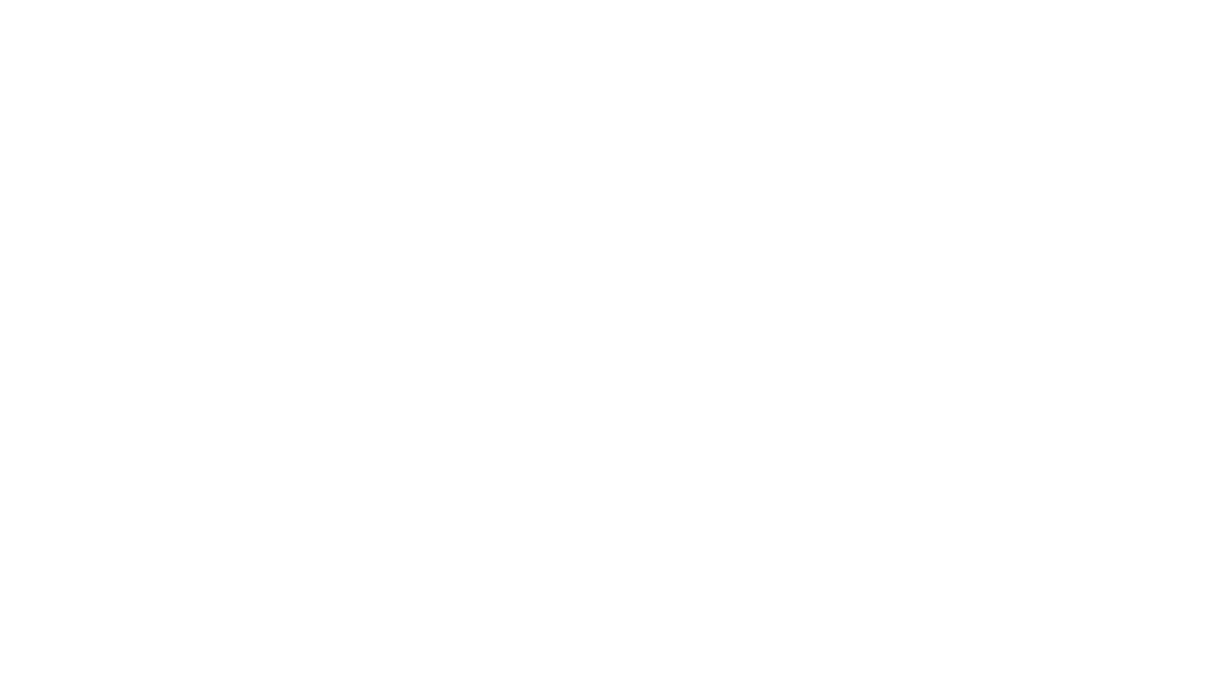 scroll, scrollTop: 0, scrollLeft: 0, axis: both 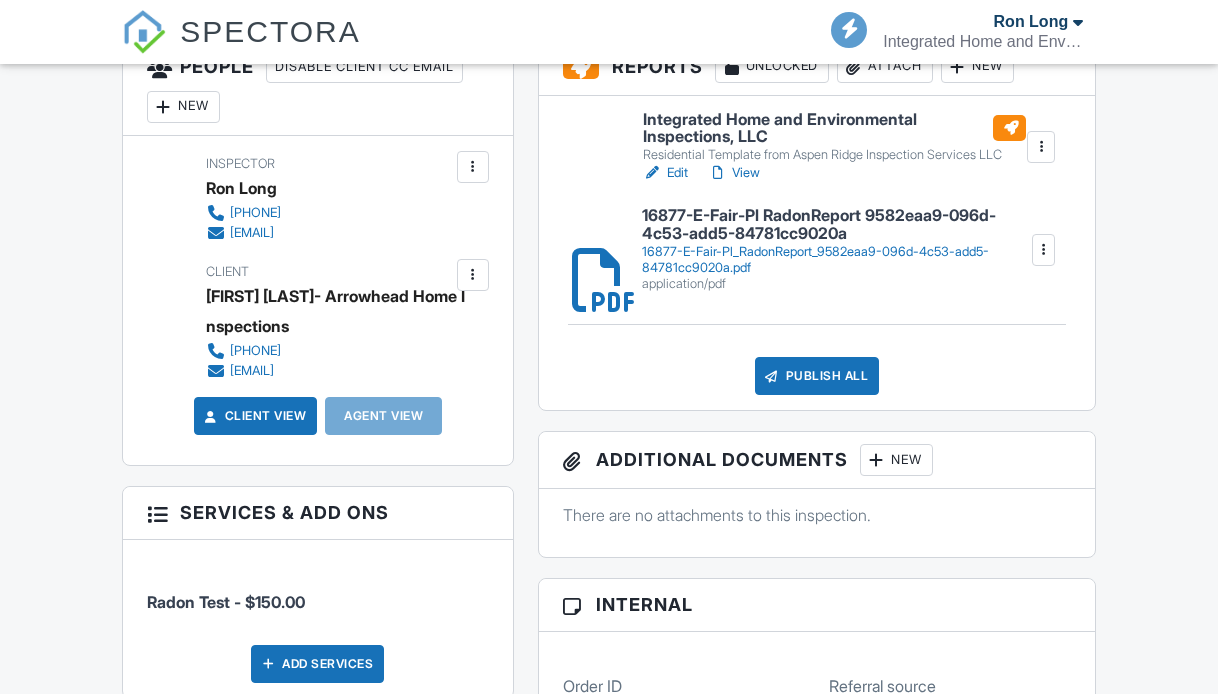 click on "Publish All" at bounding box center [817, 376] 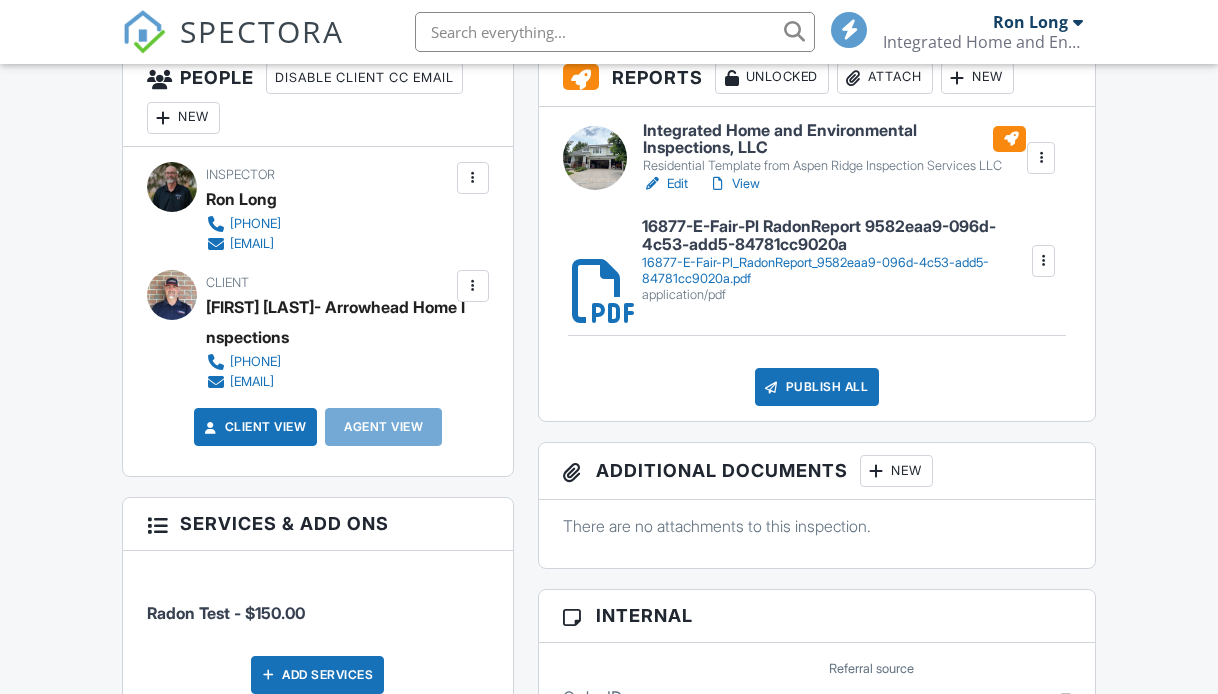 scroll, scrollTop: 556, scrollLeft: 0, axis: vertical 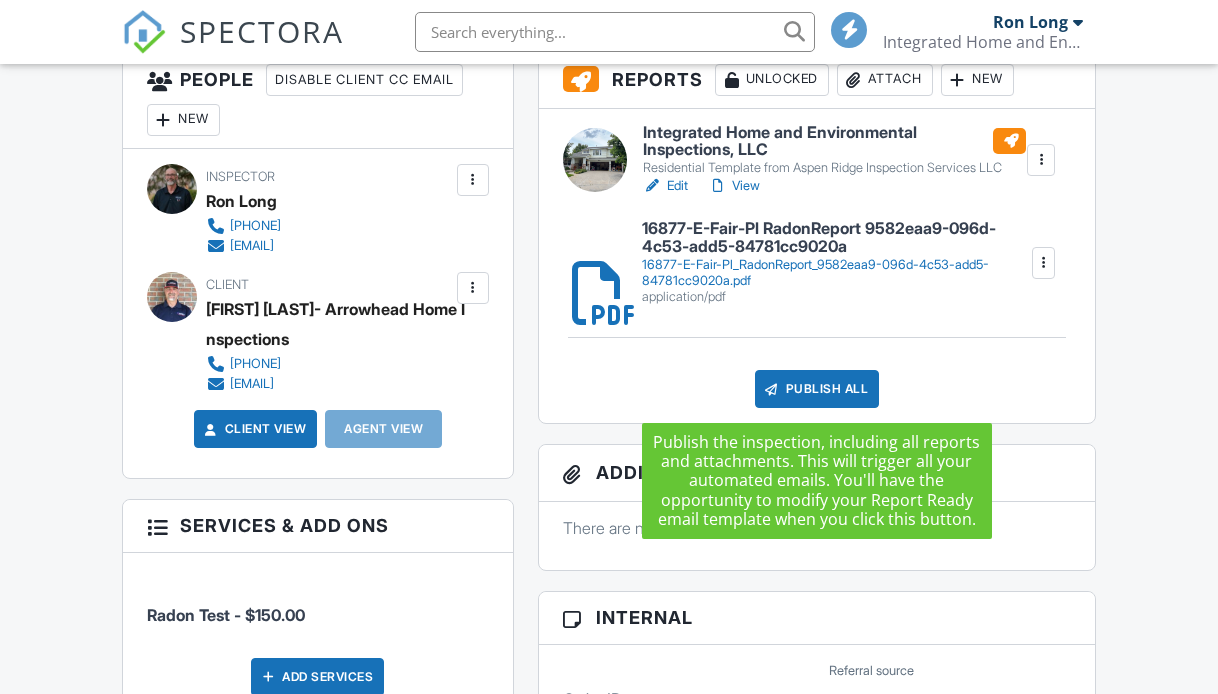 click on "Publish All" at bounding box center (817, 389) 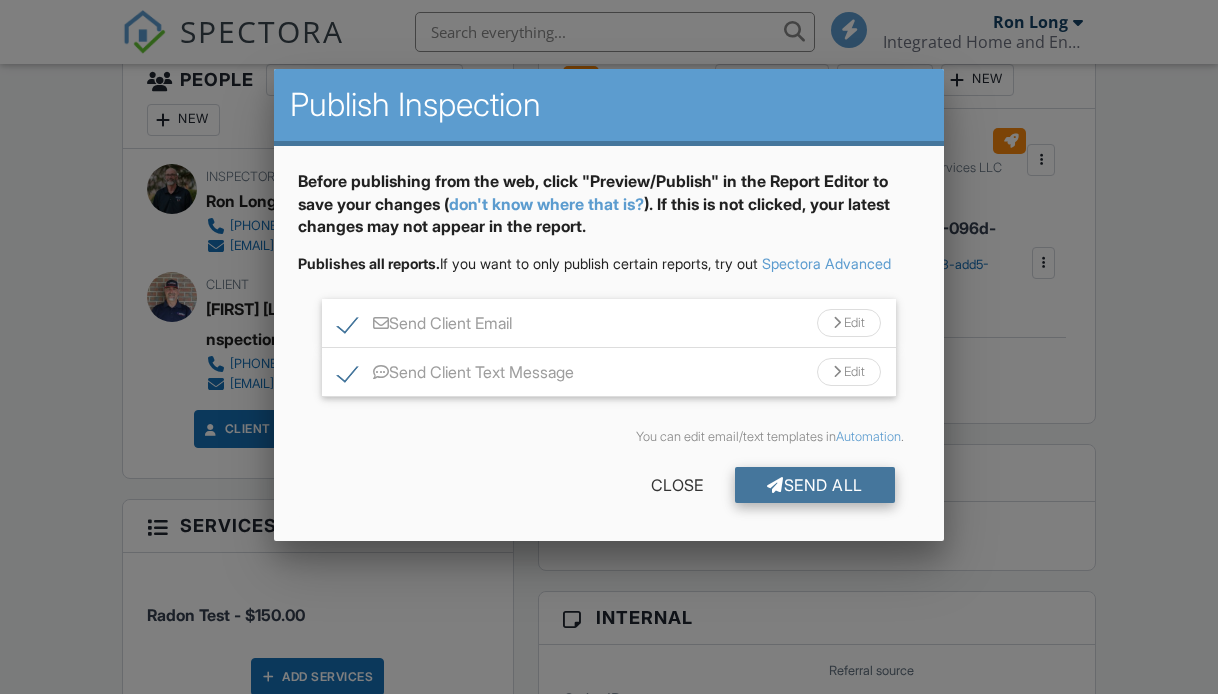 click on "Send All" at bounding box center [815, 485] 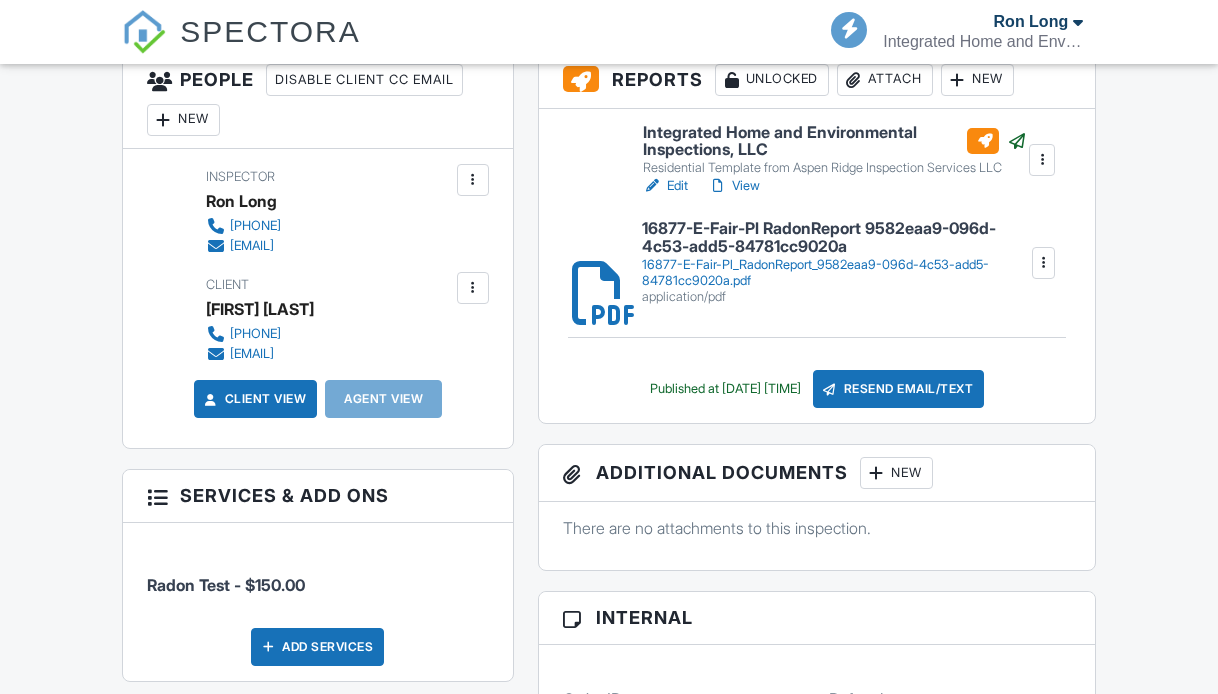 scroll, scrollTop: 556, scrollLeft: 0, axis: vertical 